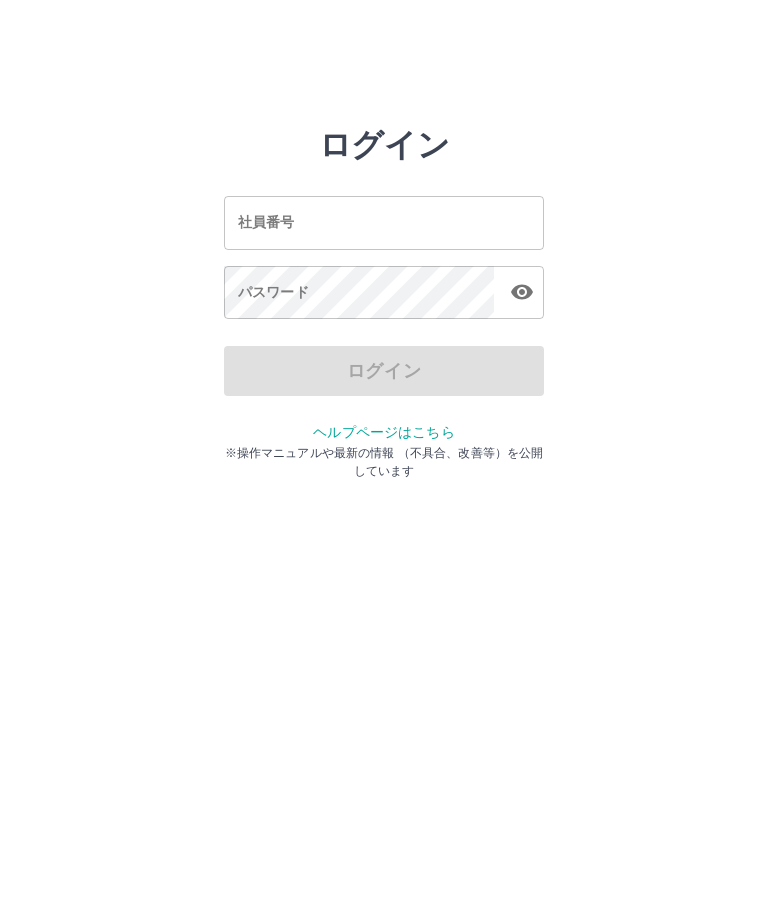 scroll, scrollTop: 0, scrollLeft: 0, axis: both 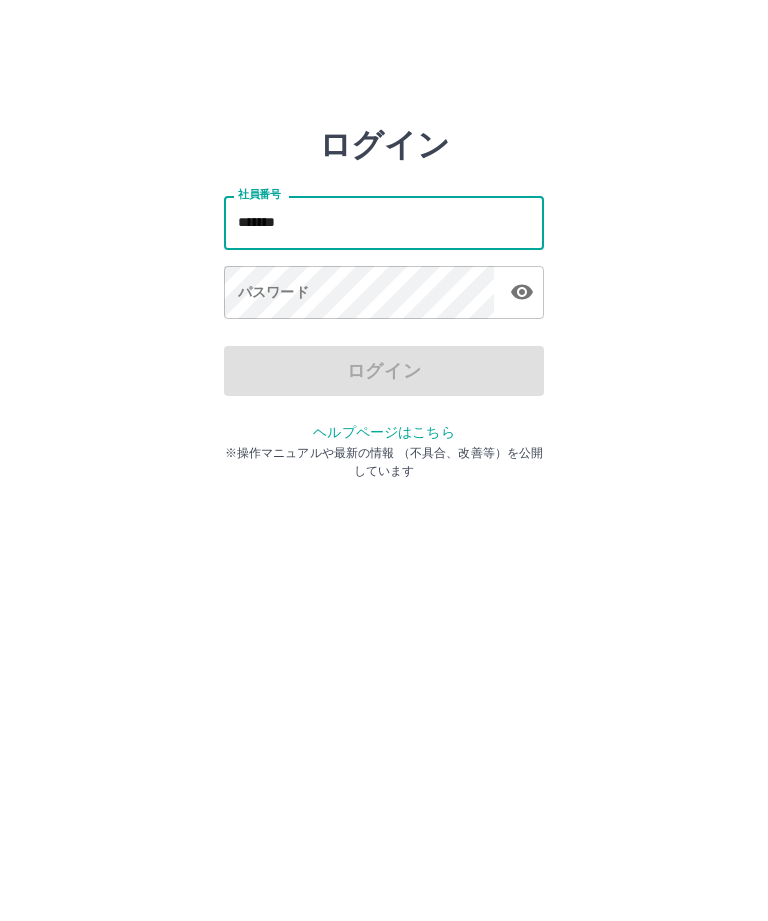 type on "*******" 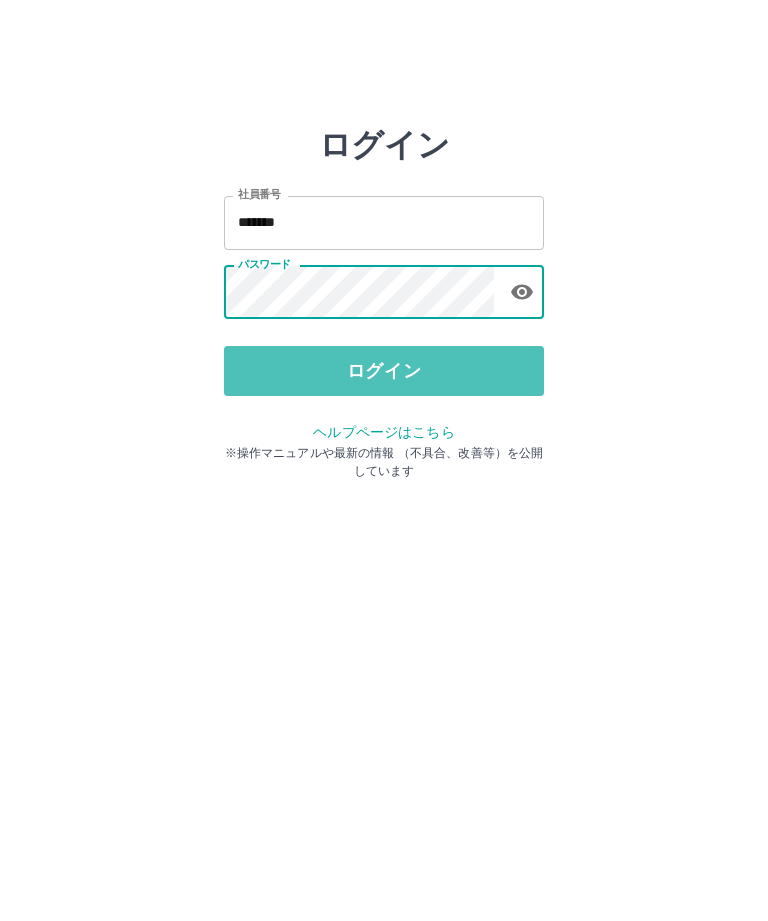 click on "ログイン" at bounding box center [384, 371] 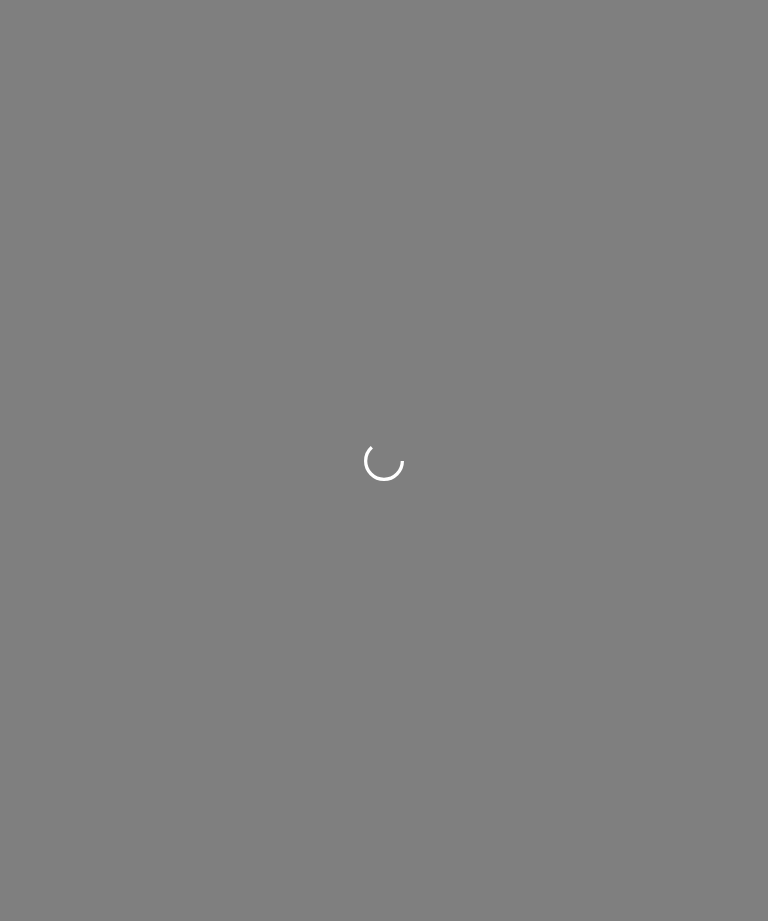 scroll, scrollTop: 0, scrollLeft: 0, axis: both 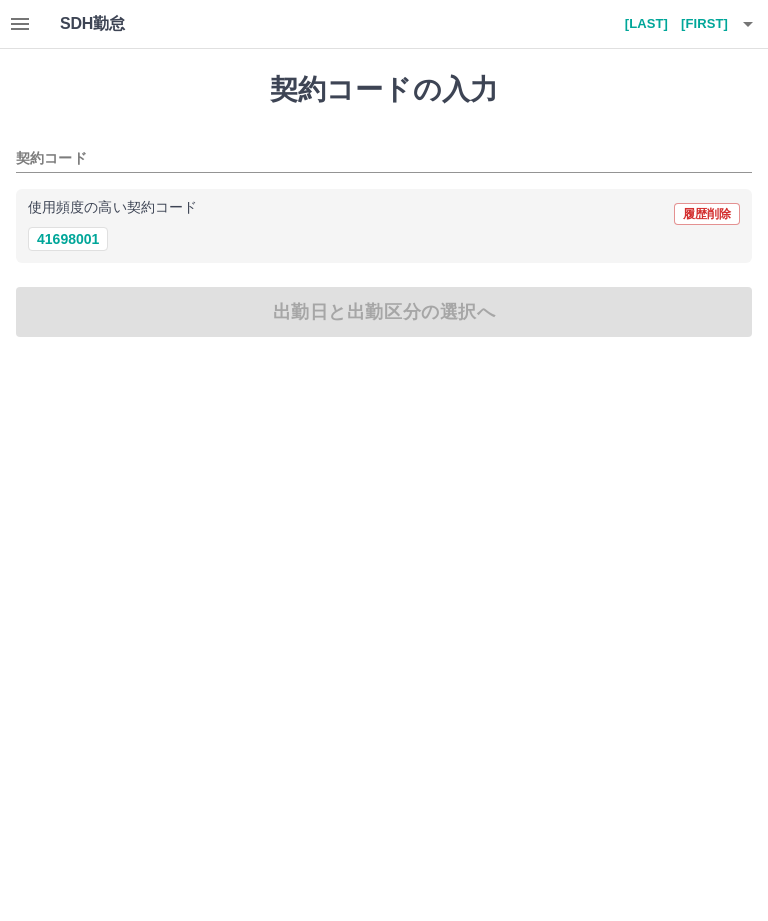 click on "41698001" at bounding box center (68, 239) 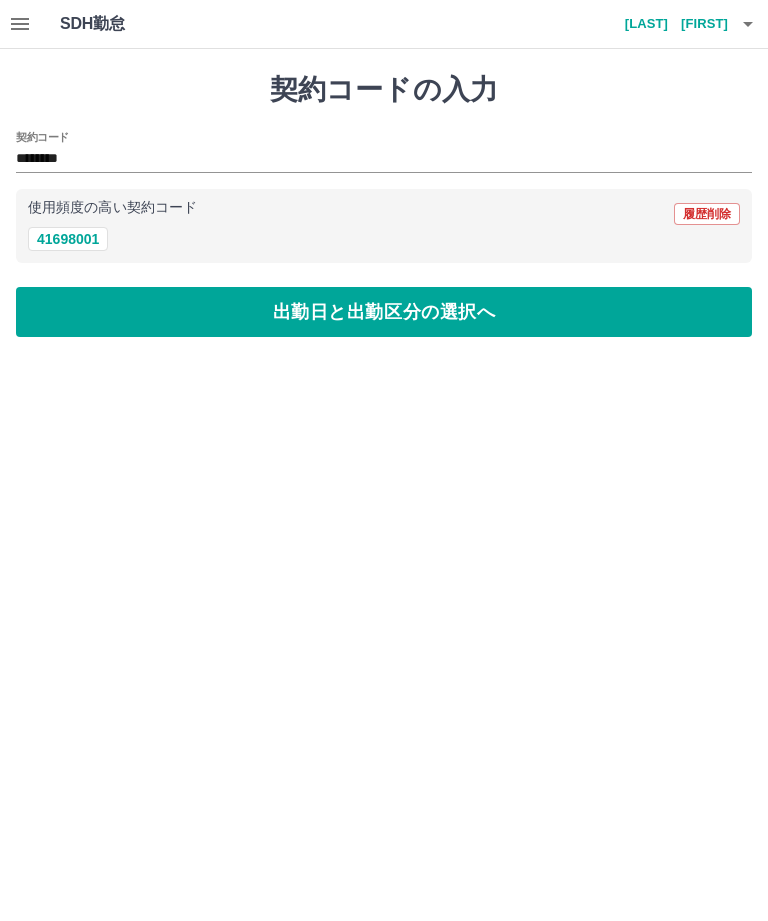 type on "********" 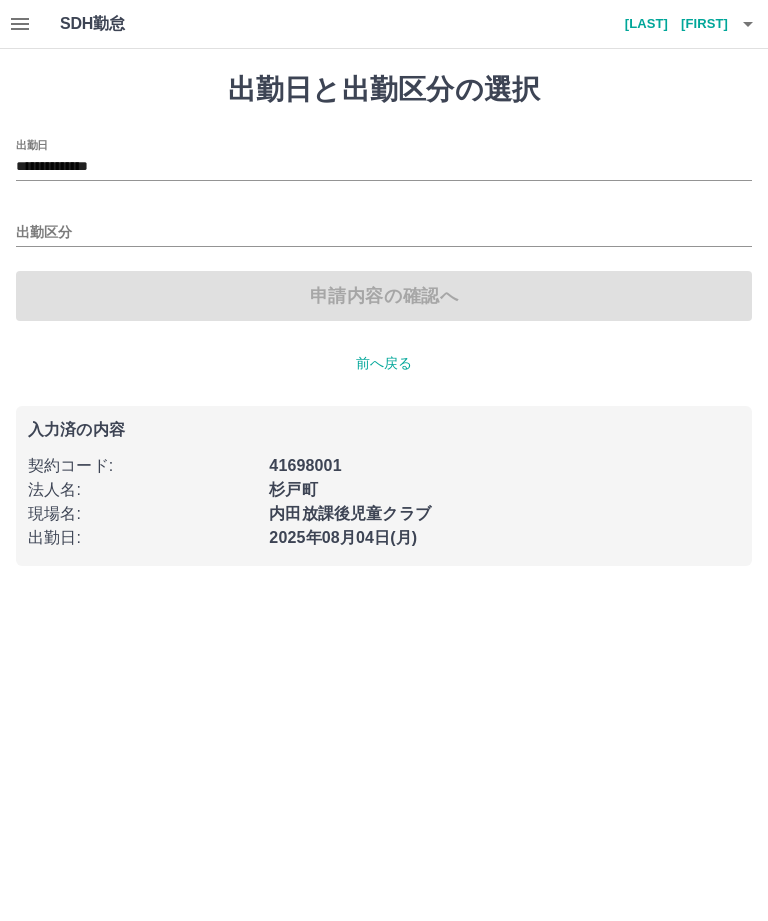 click on "出勤区分" at bounding box center [384, 233] 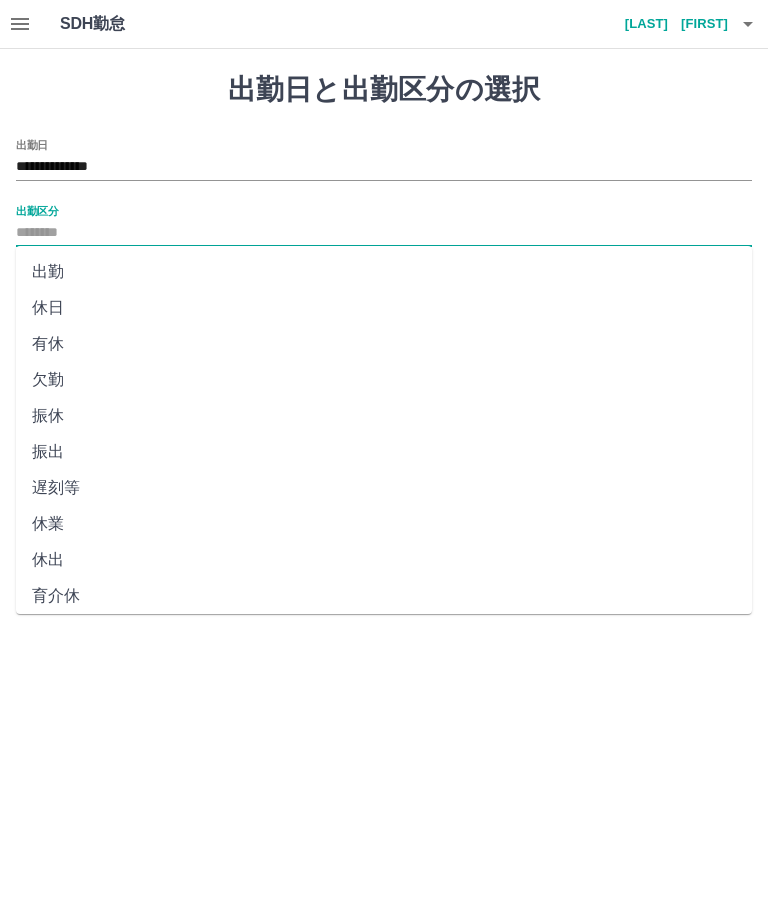 click on "**********" at bounding box center (384, 167) 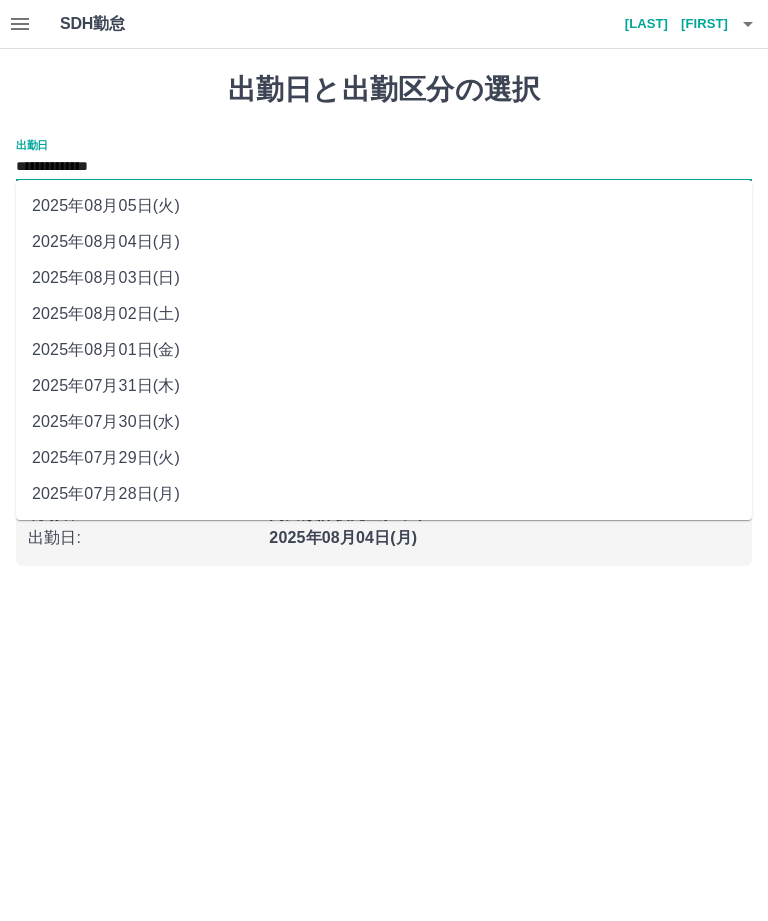 click on "2025年08月02日(土)" at bounding box center (384, 314) 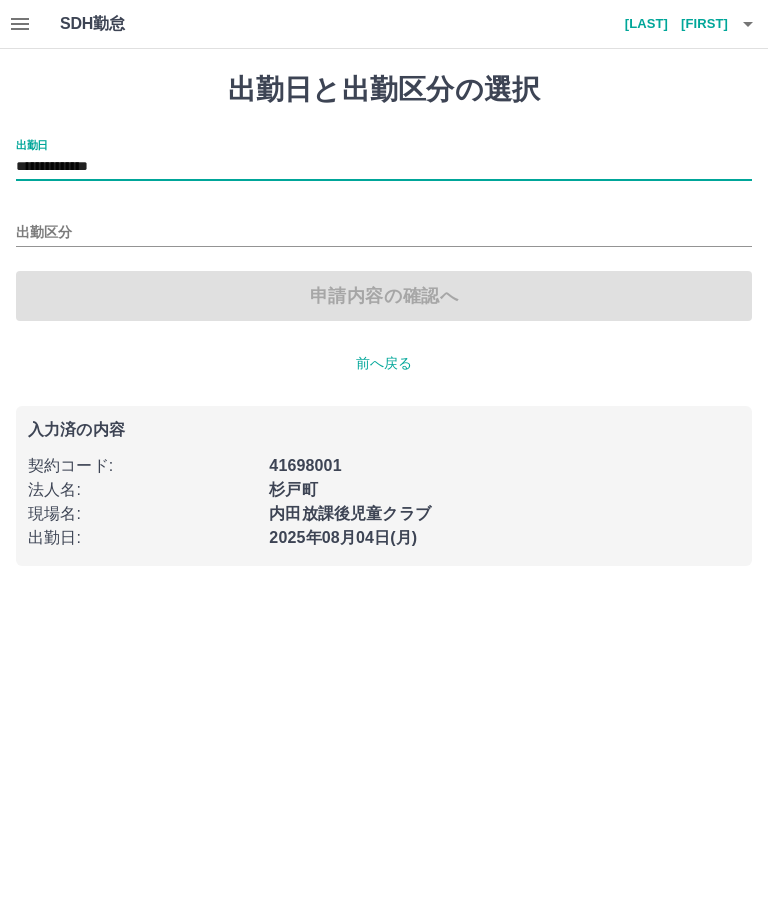 click on "出勤区分" at bounding box center (384, 233) 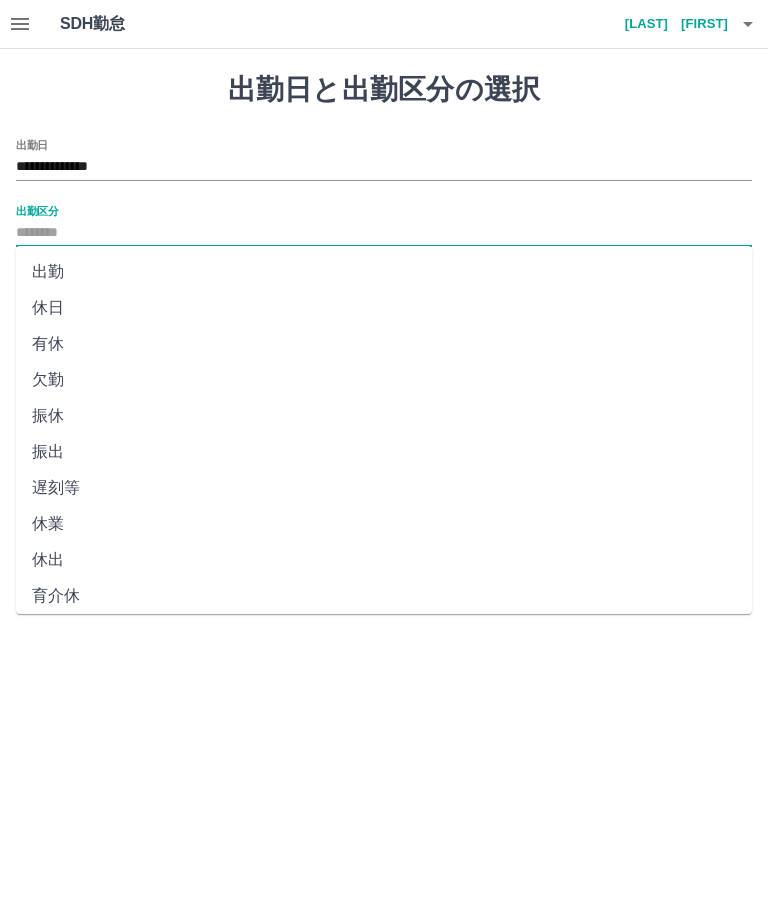 click on "出勤" at bounding box center (384, 272) 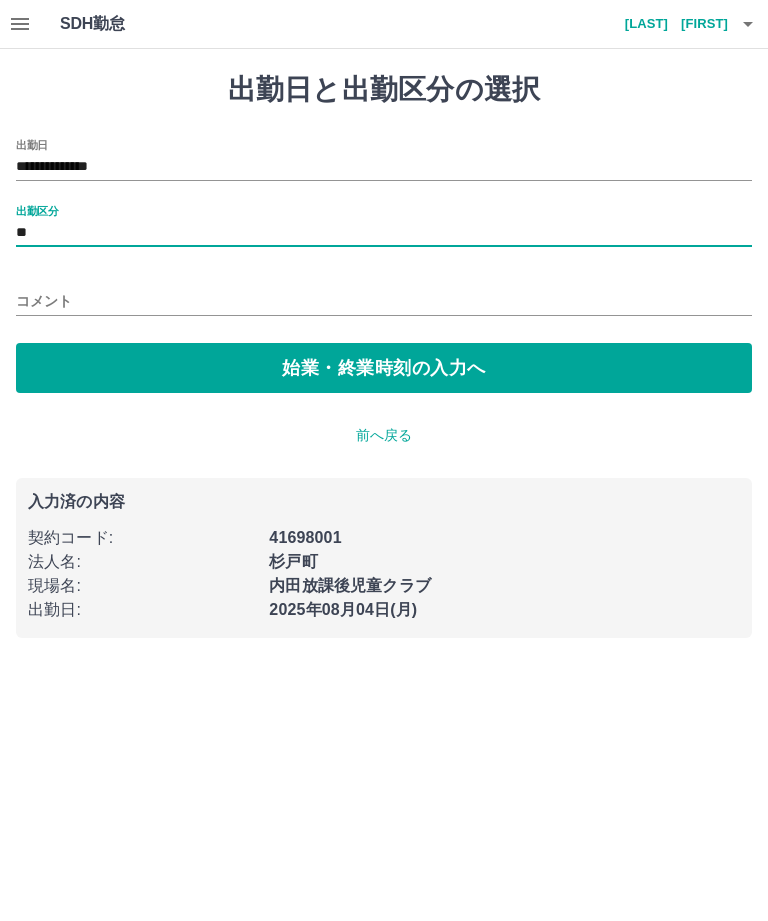 click on "始業・終業時刻の入力へ" at bounding box center (384, 368) 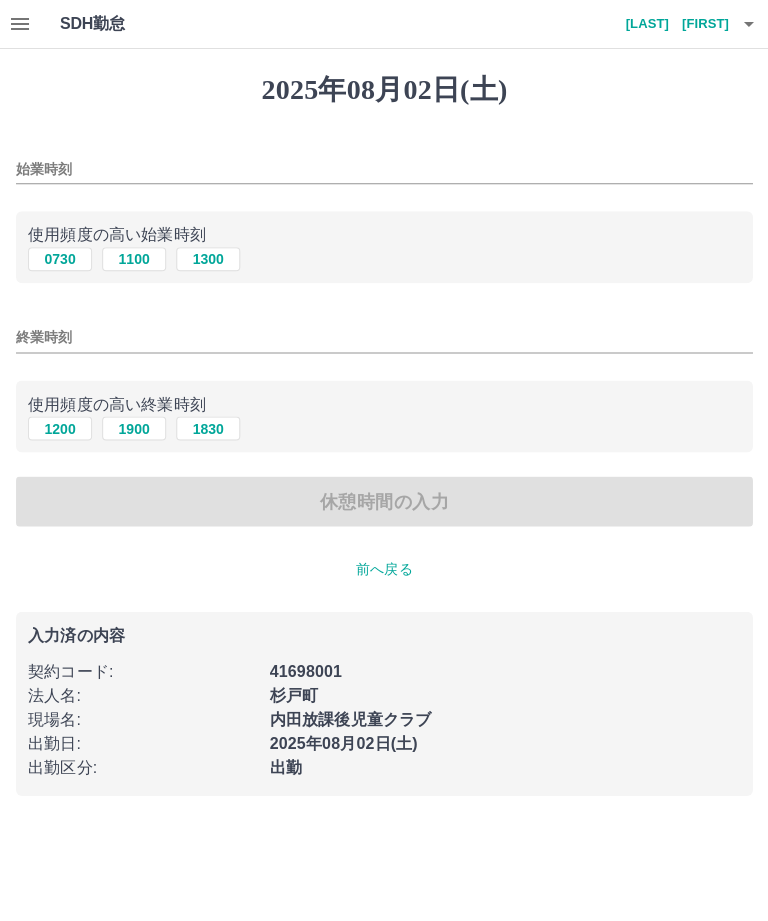 click on "始業時刻" at bounding box center [384, 169] 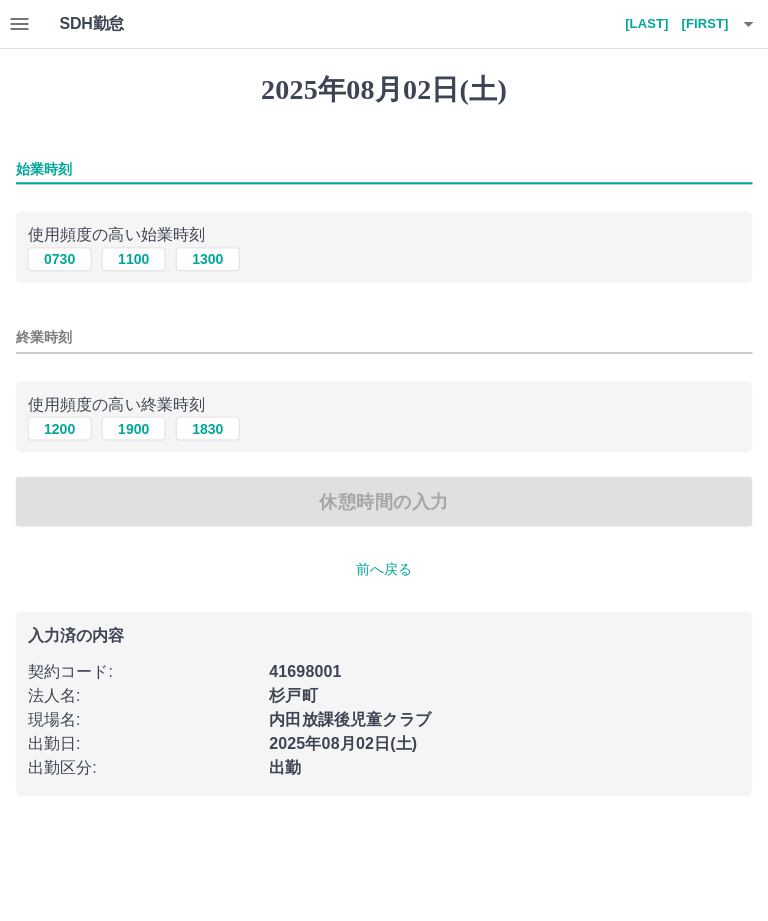 click on "0730" at bounding box center (60, 259) 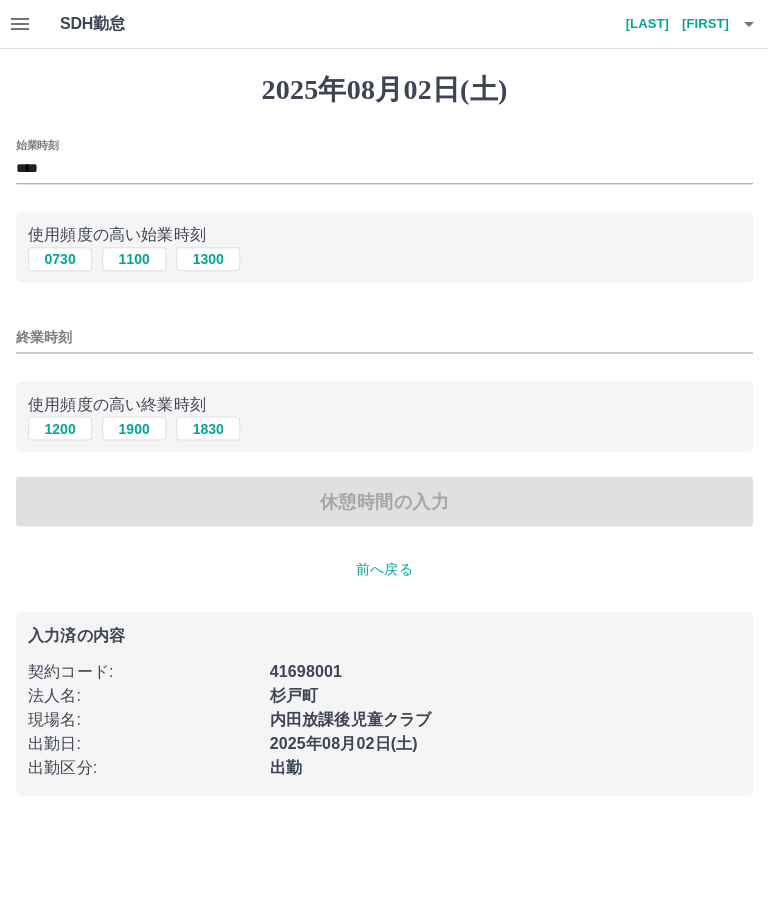 click on "終業時刻" at bounding box center [384, 337] 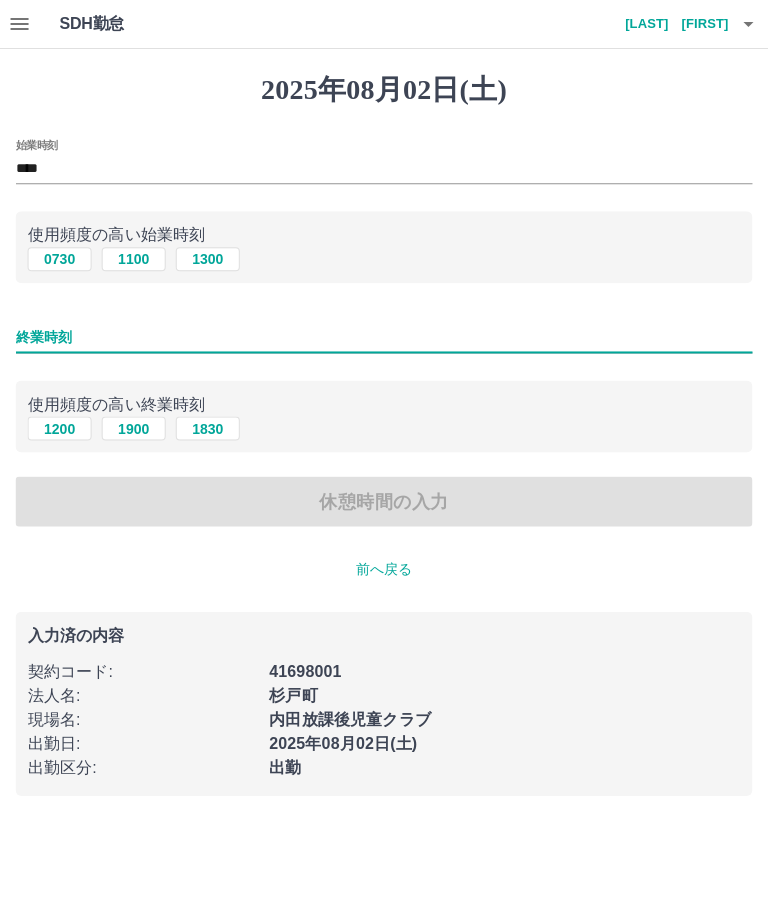 click on "1200" at bounding box center [60, 428] 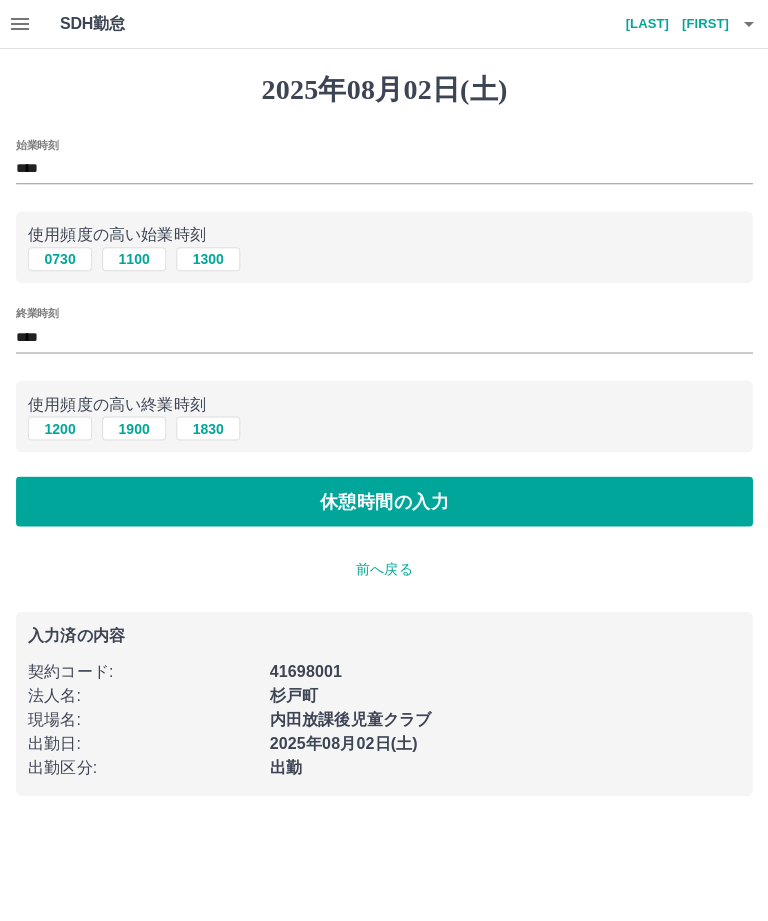 click on "休憩時間の入力" at bounding box center [384, 501] 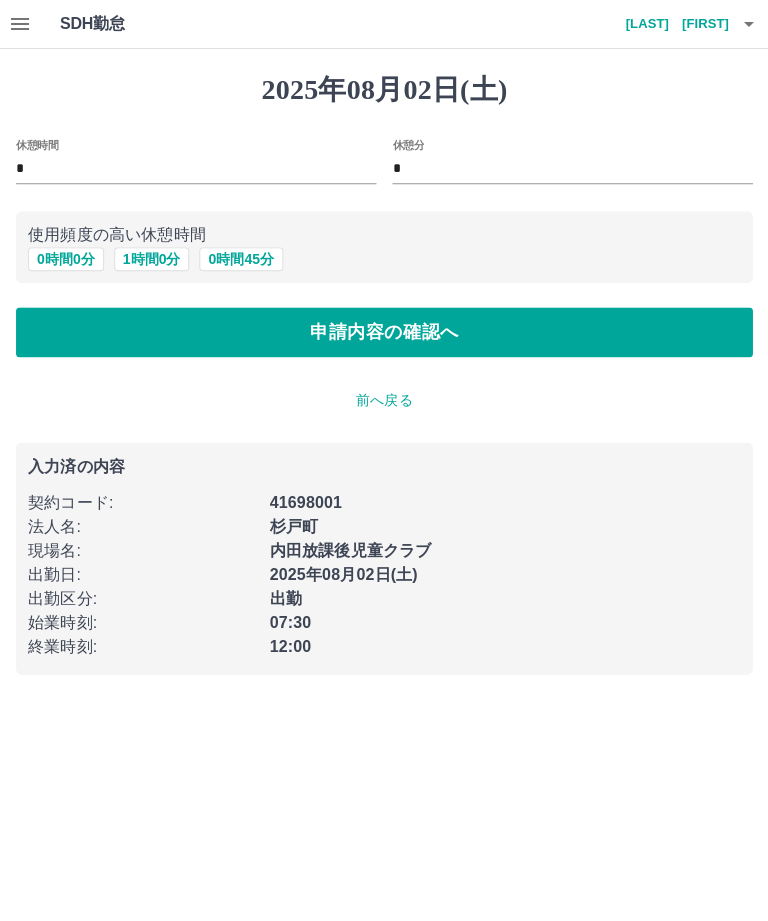 click on "申請内容の確認へ" at bounding box center [384, 332] 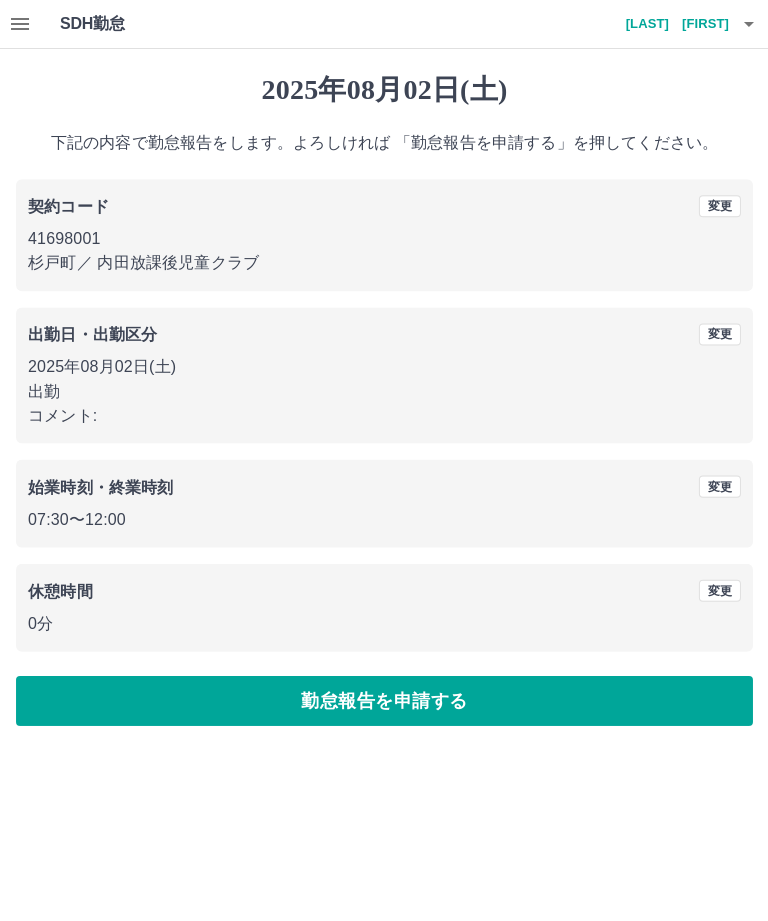 click on "勤怠報告を申請する" at bounding box center [384, 700] 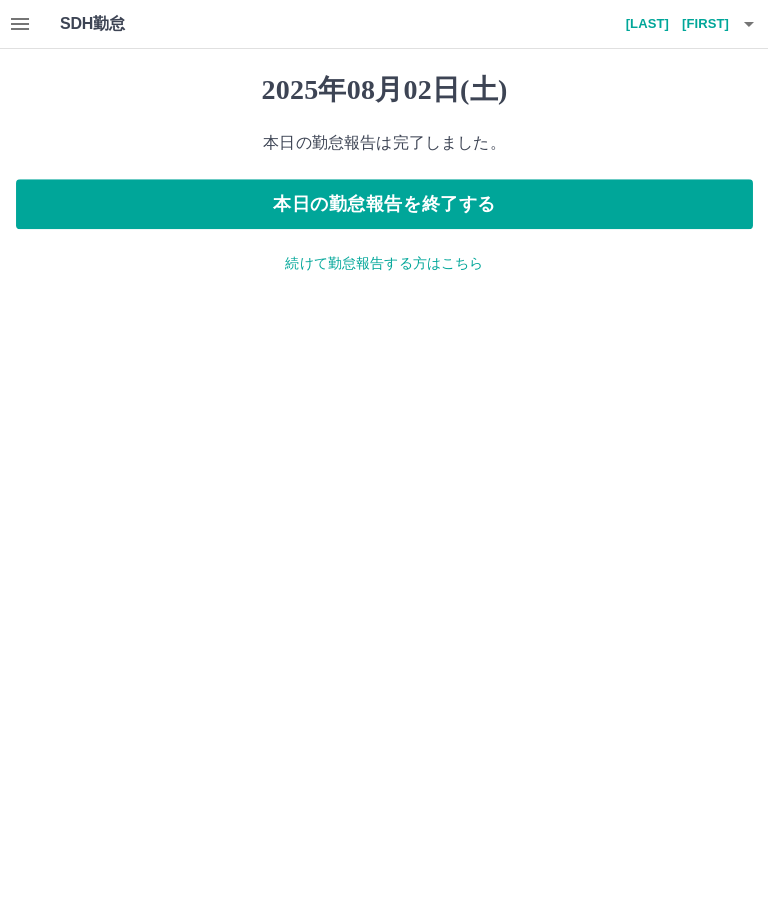 click on "続けて勤怠報告する方はこちら" at bounding box center [384, 263] 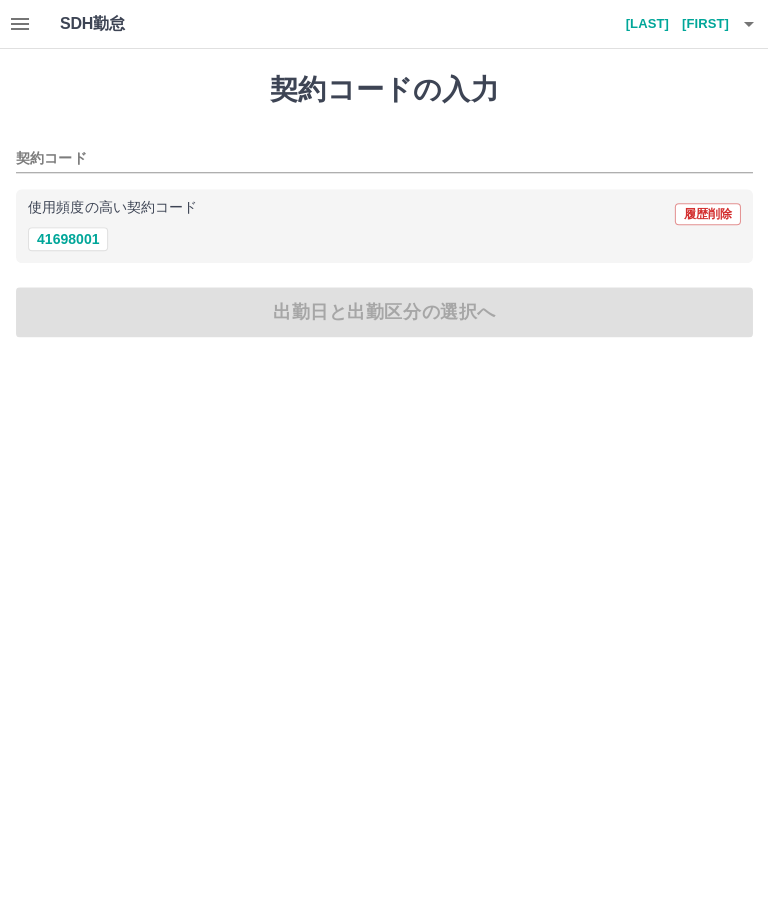 click on "41698001" at bounding box center (68, 239) 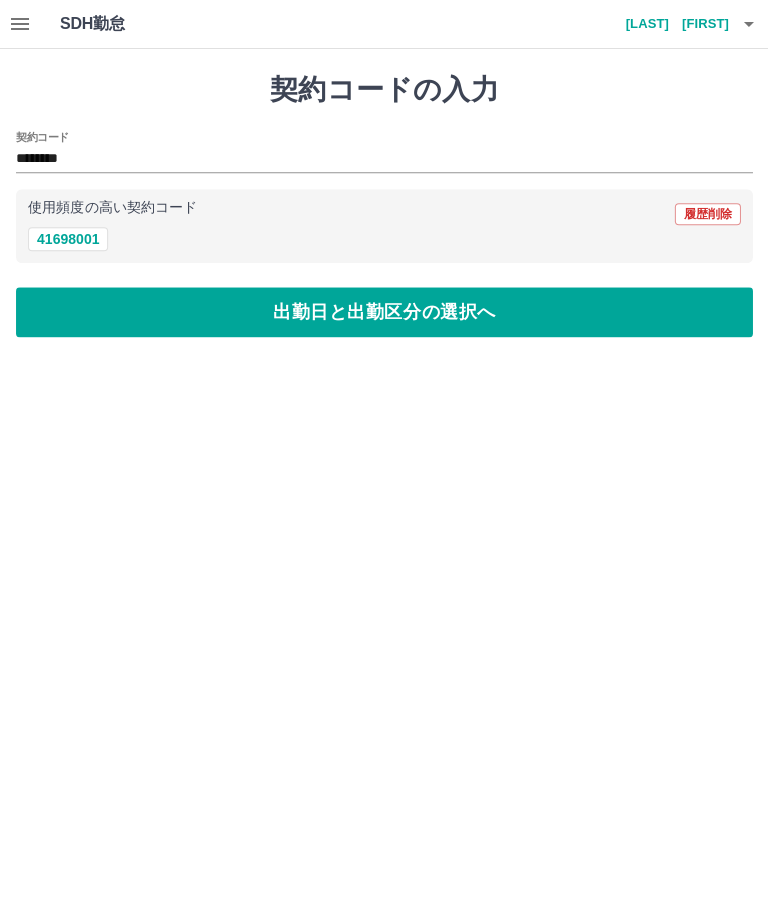 click on "出勤日と出勤区分の選択へ" at bounding box center [384, 312] 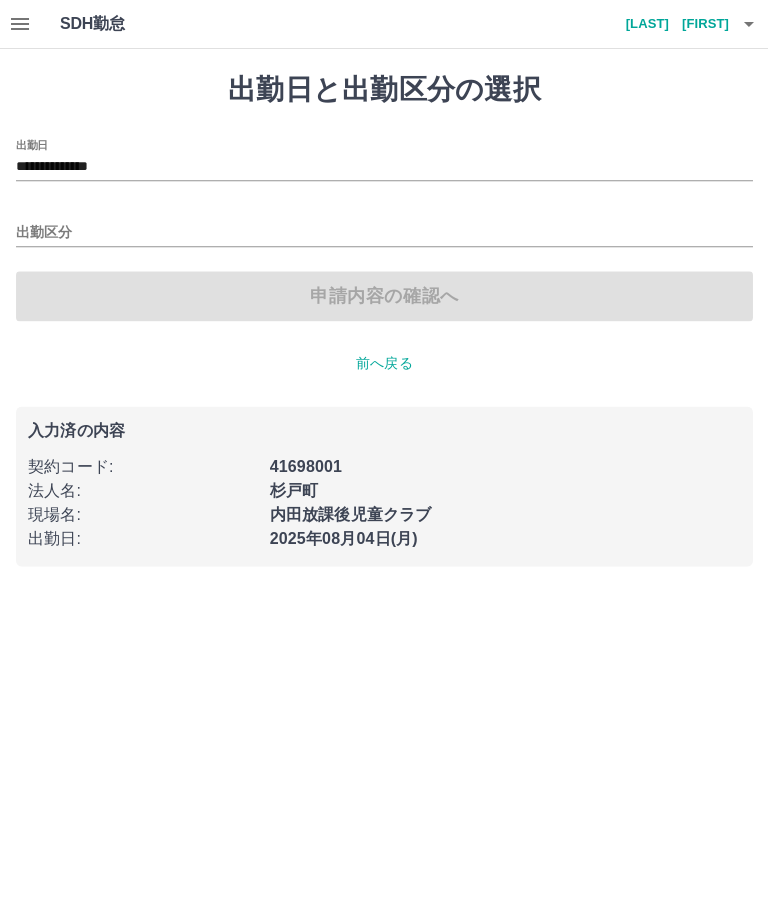 click on "出勤区分" at bounding box center [384, 233] 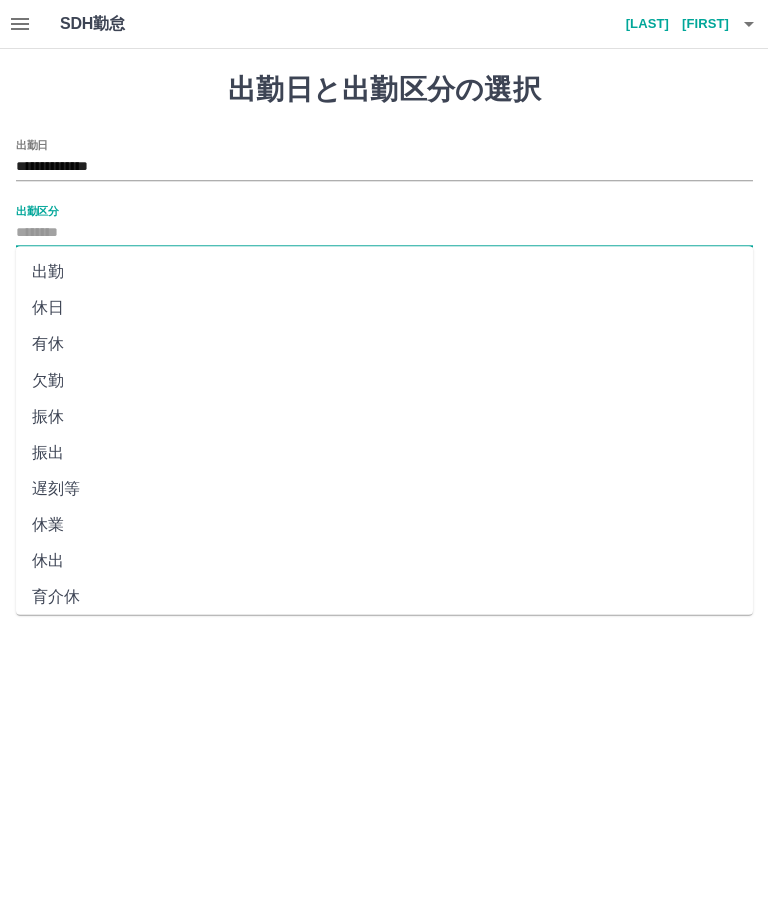 click on "出勤" at bounding box center [384, 272] 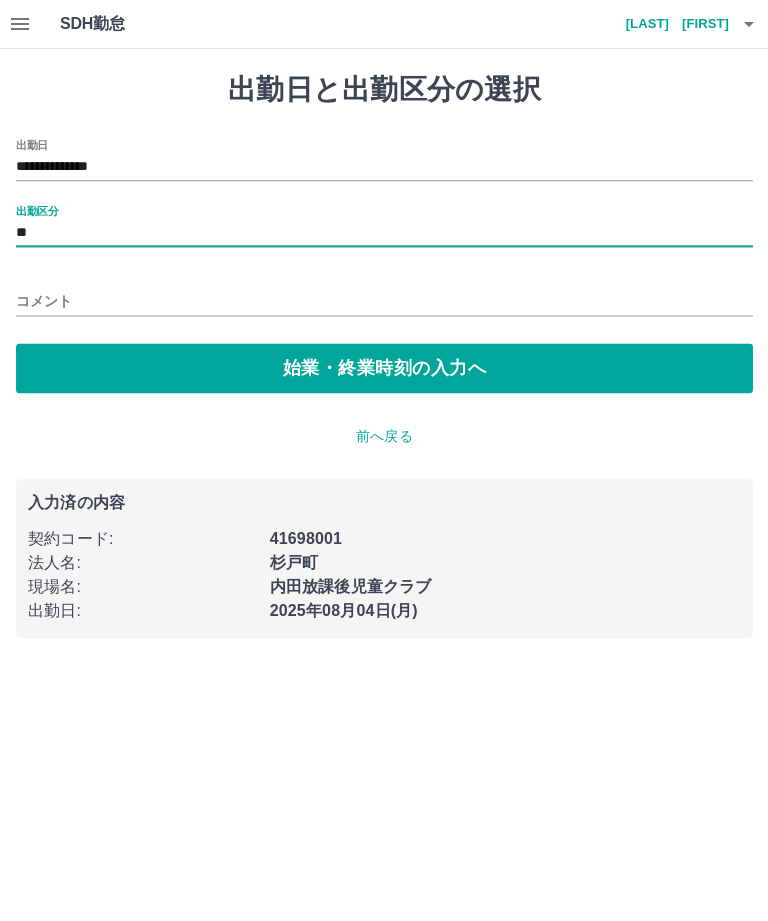click on "始業・終業時刻の入力へ" at bounding box center (384, 368) 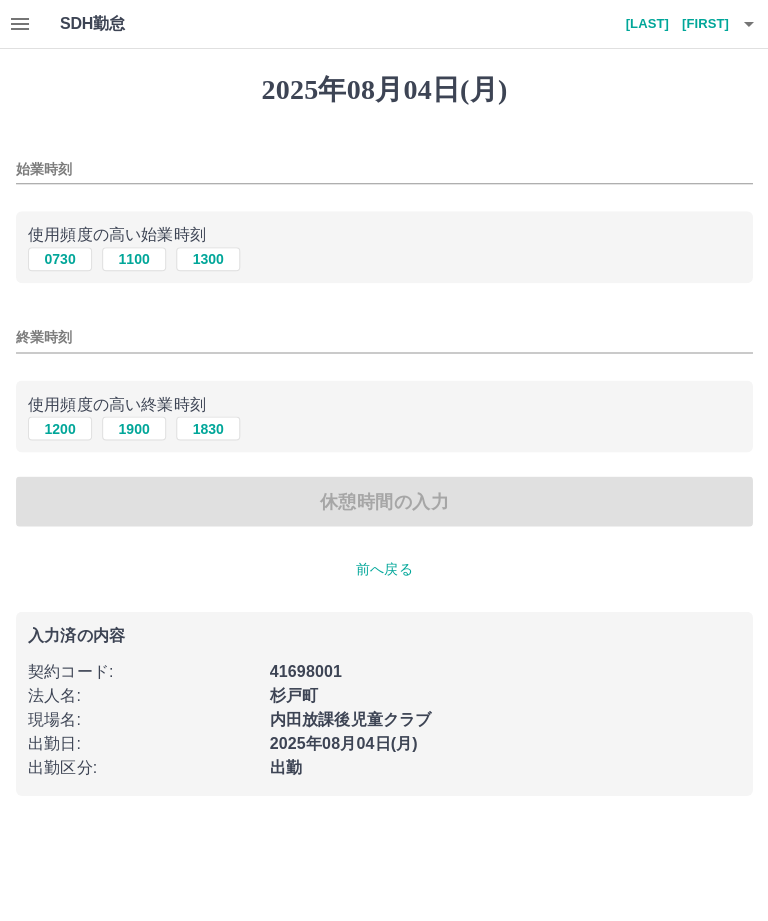 click on "0730" at bounding box center [60, 259] 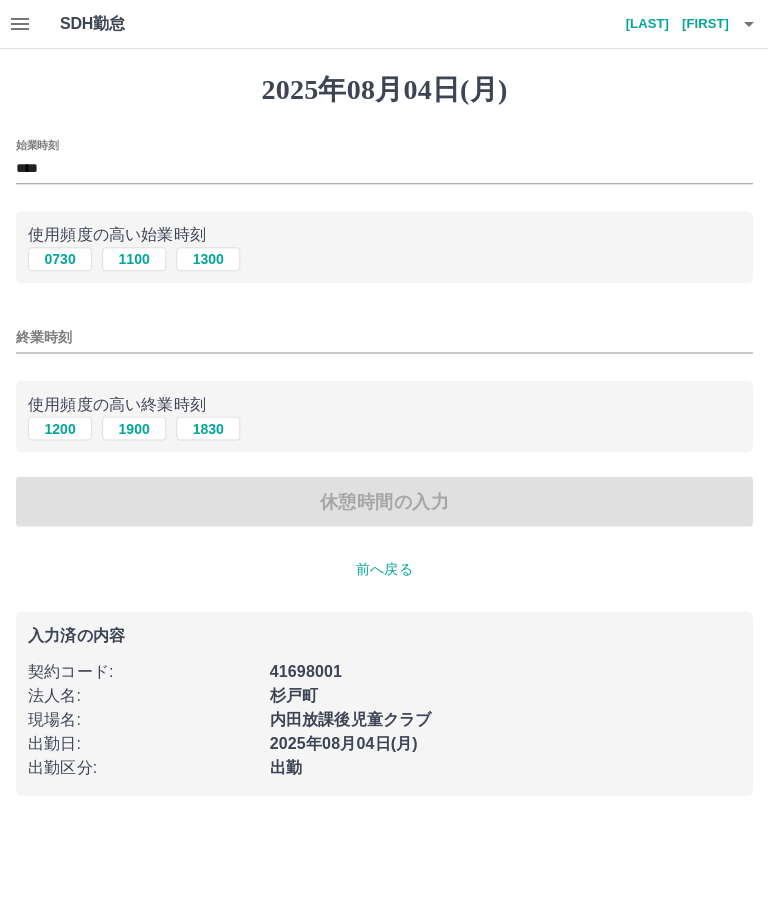 click on "終業時刻" at bounding box center [384, 337] 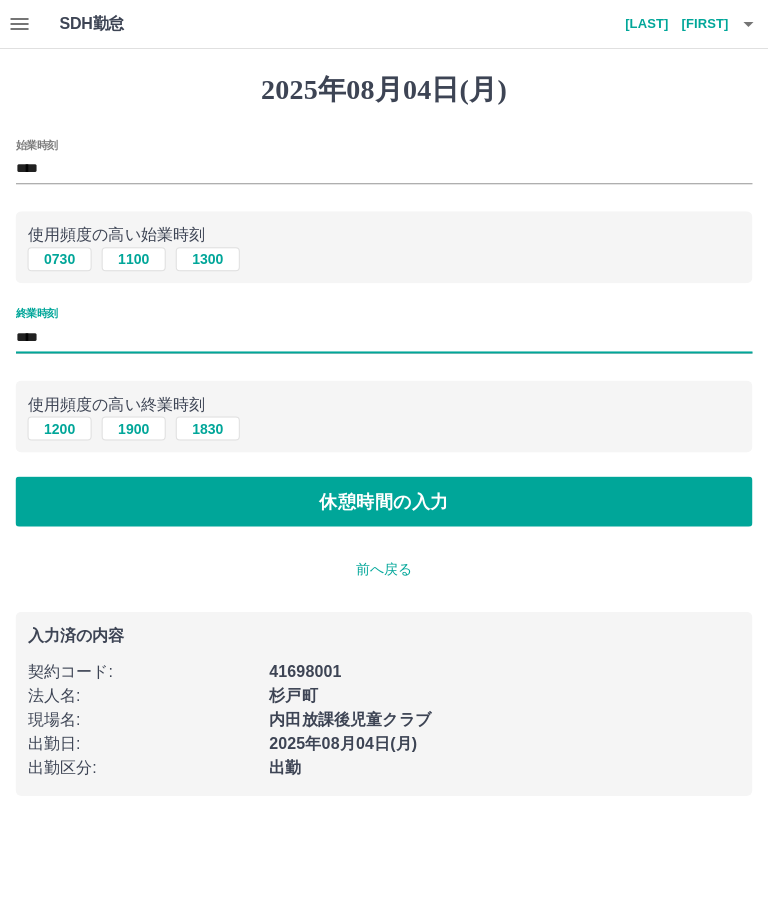 type on "****" 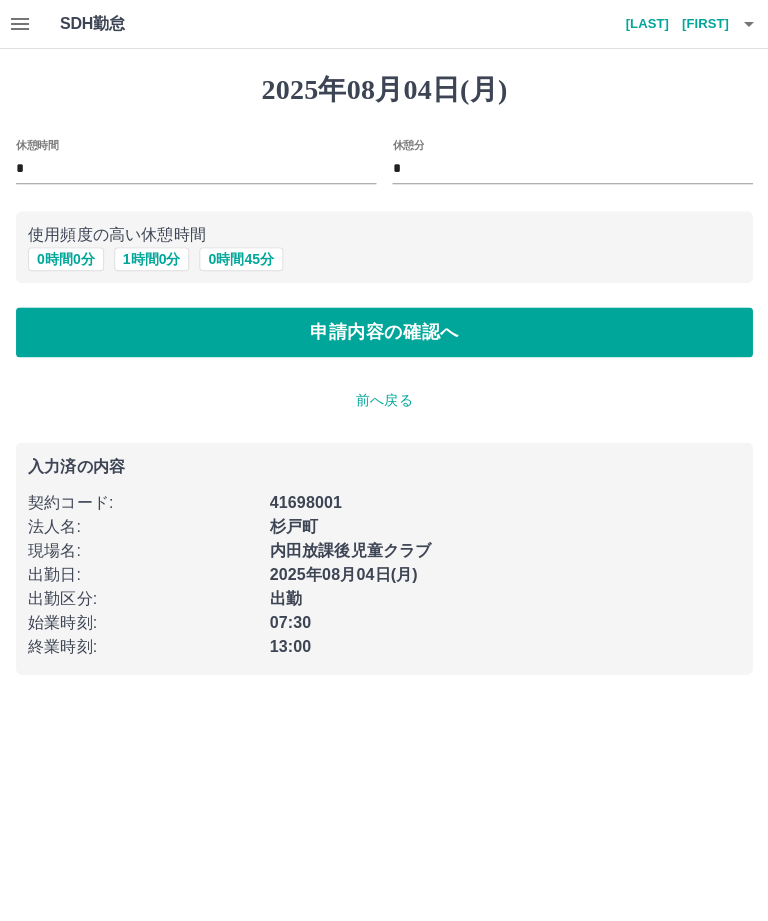 click on "申請内容の確認へ" at bounding box center [384, 332] 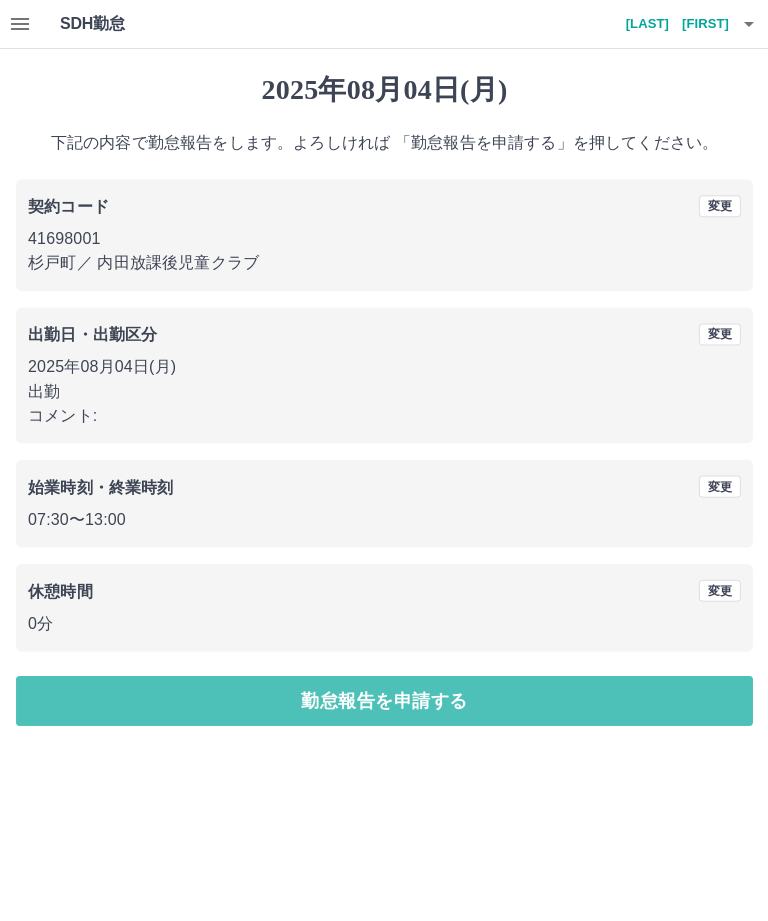 click on "勤怠報告を申請する" at bounding box center [384, 700] 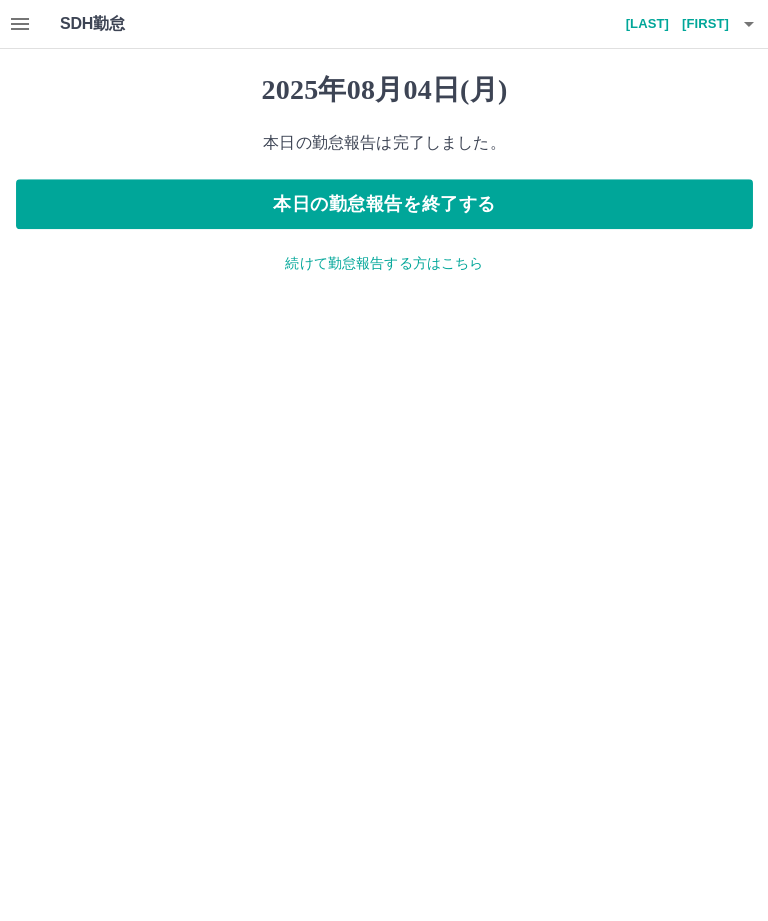 click on "本日の勤怠報告を終了する" at bounding box center [384, 204] 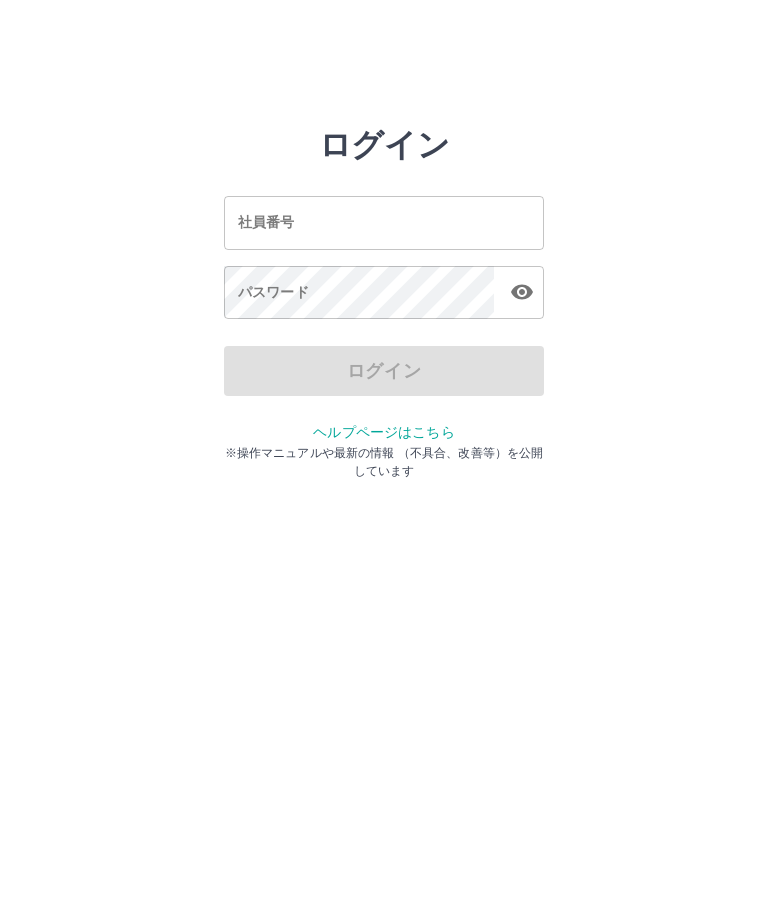 scroll, scrollTop: 0, scrollLeft: 0, axis: both 